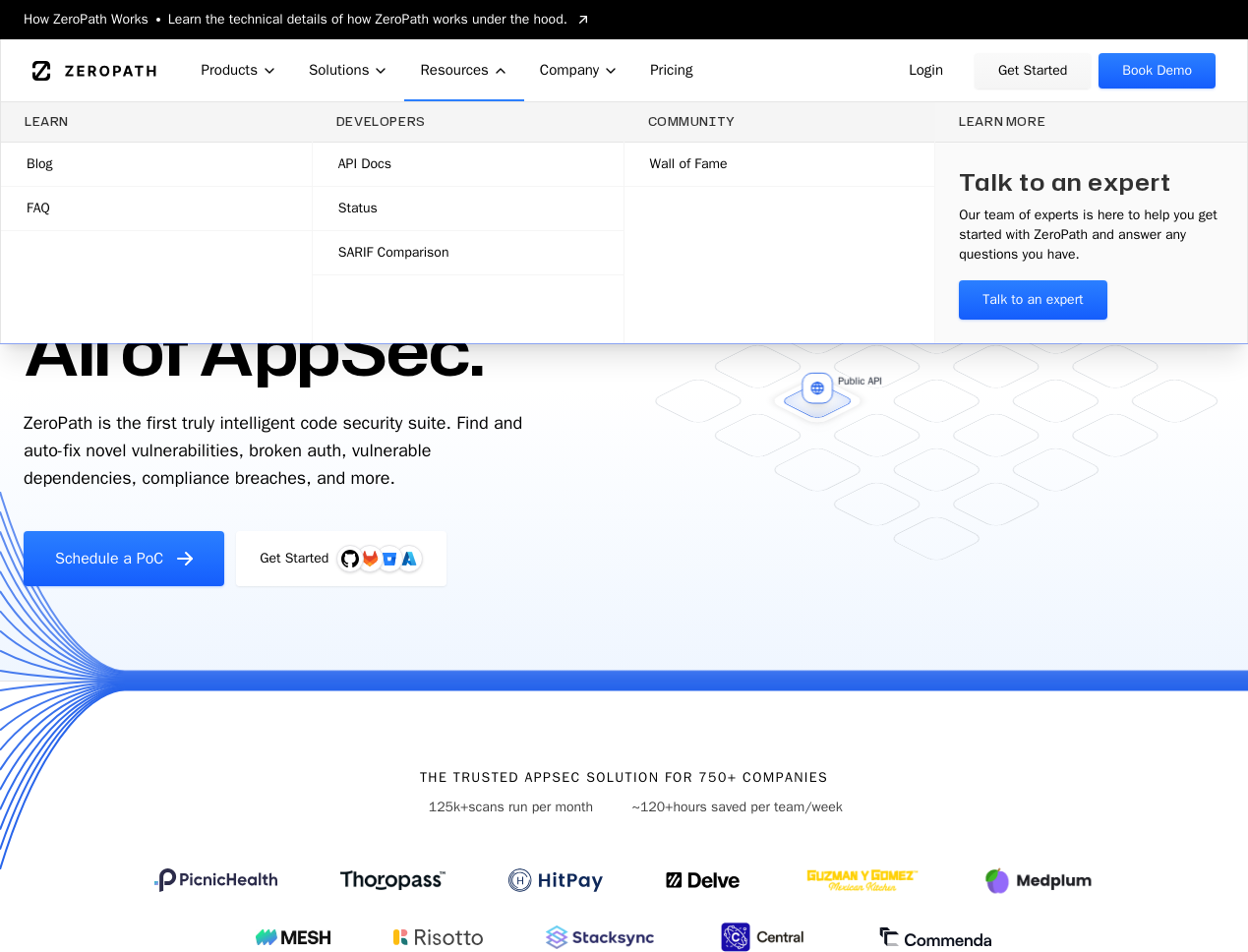 scroll, scrollTop: 0, scrollLeft: 0, axis: both 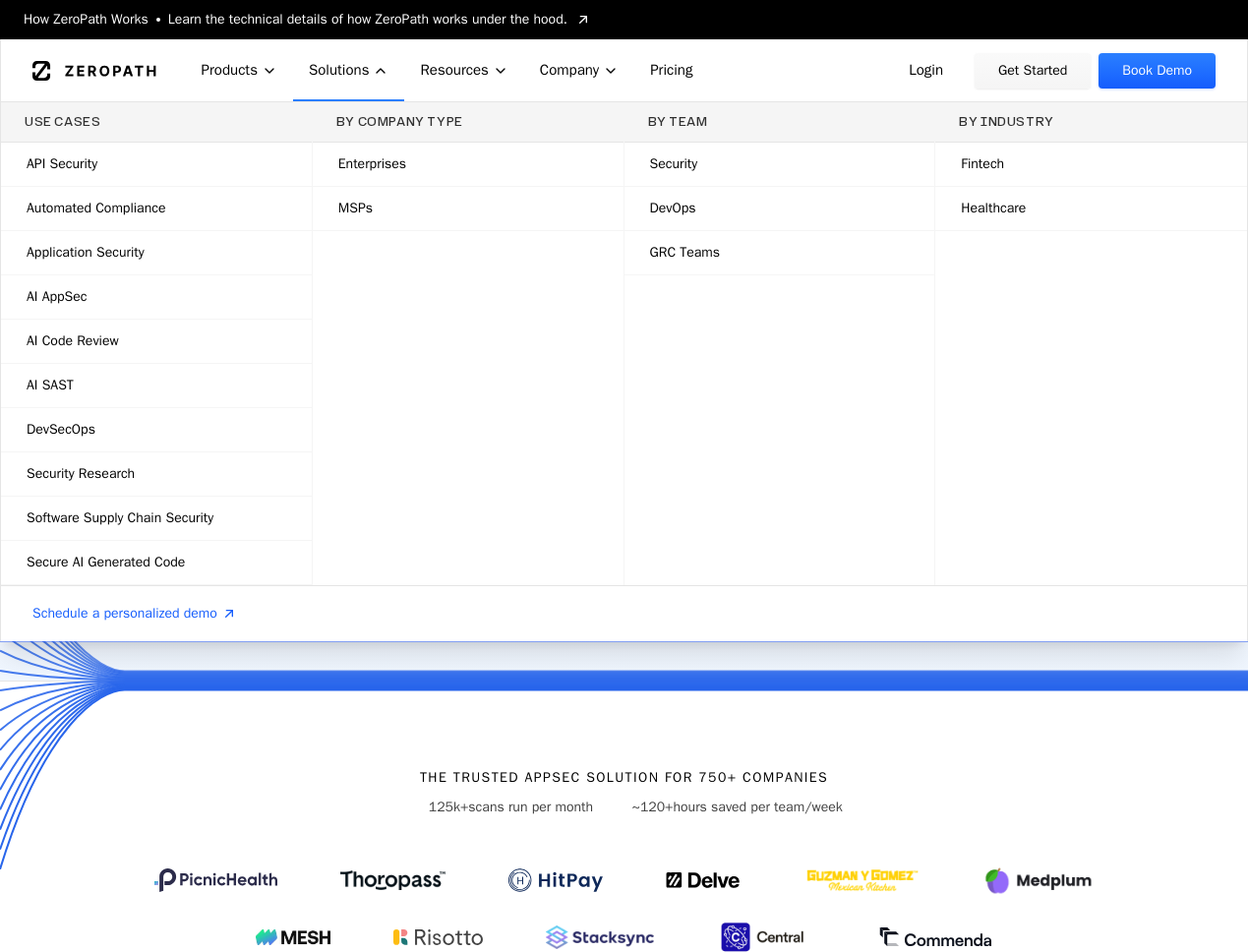 click on "Enterprises" at bounding box center (372, 164) 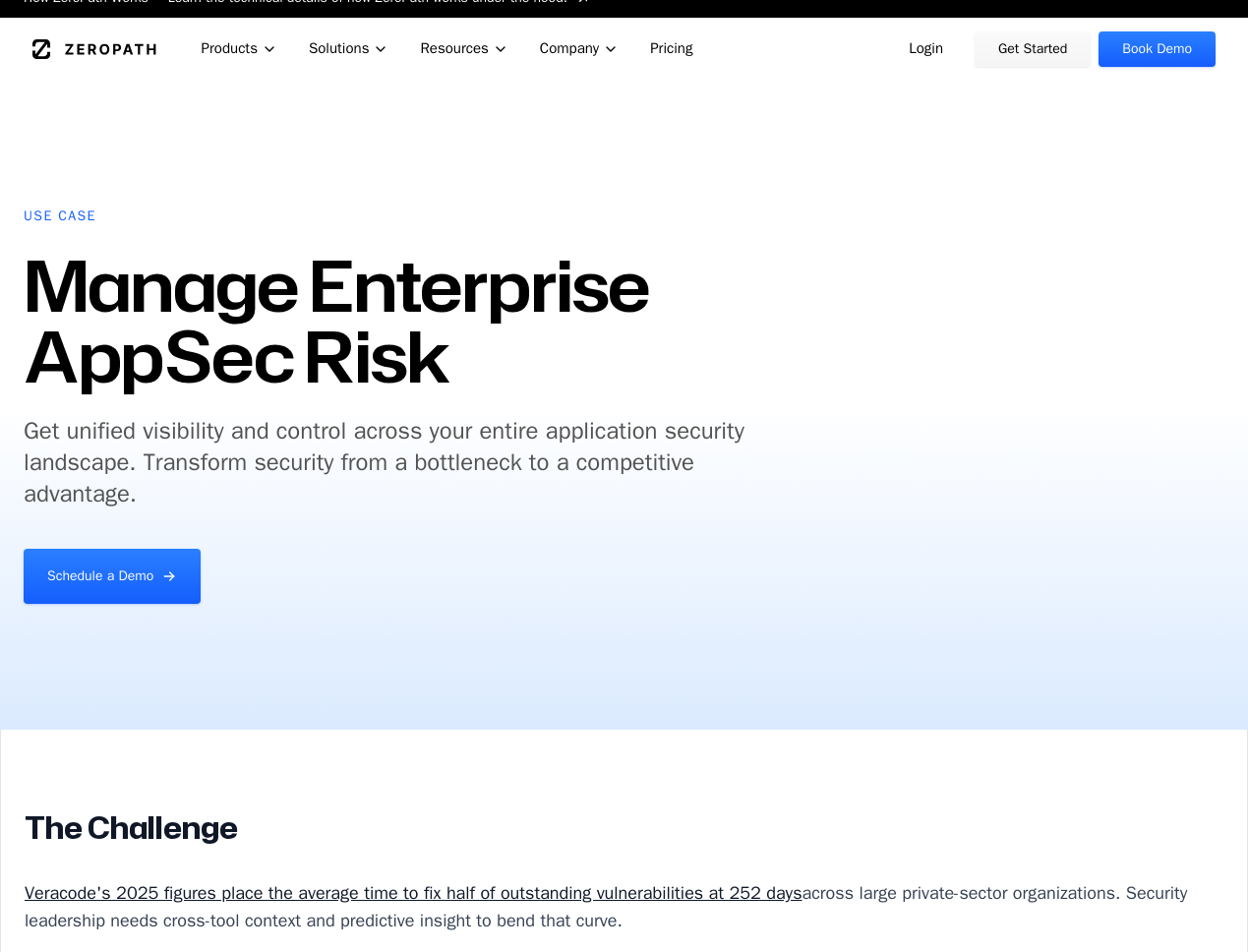 scroll, scrollTop: 0, scrollLeft: 0, axis: both 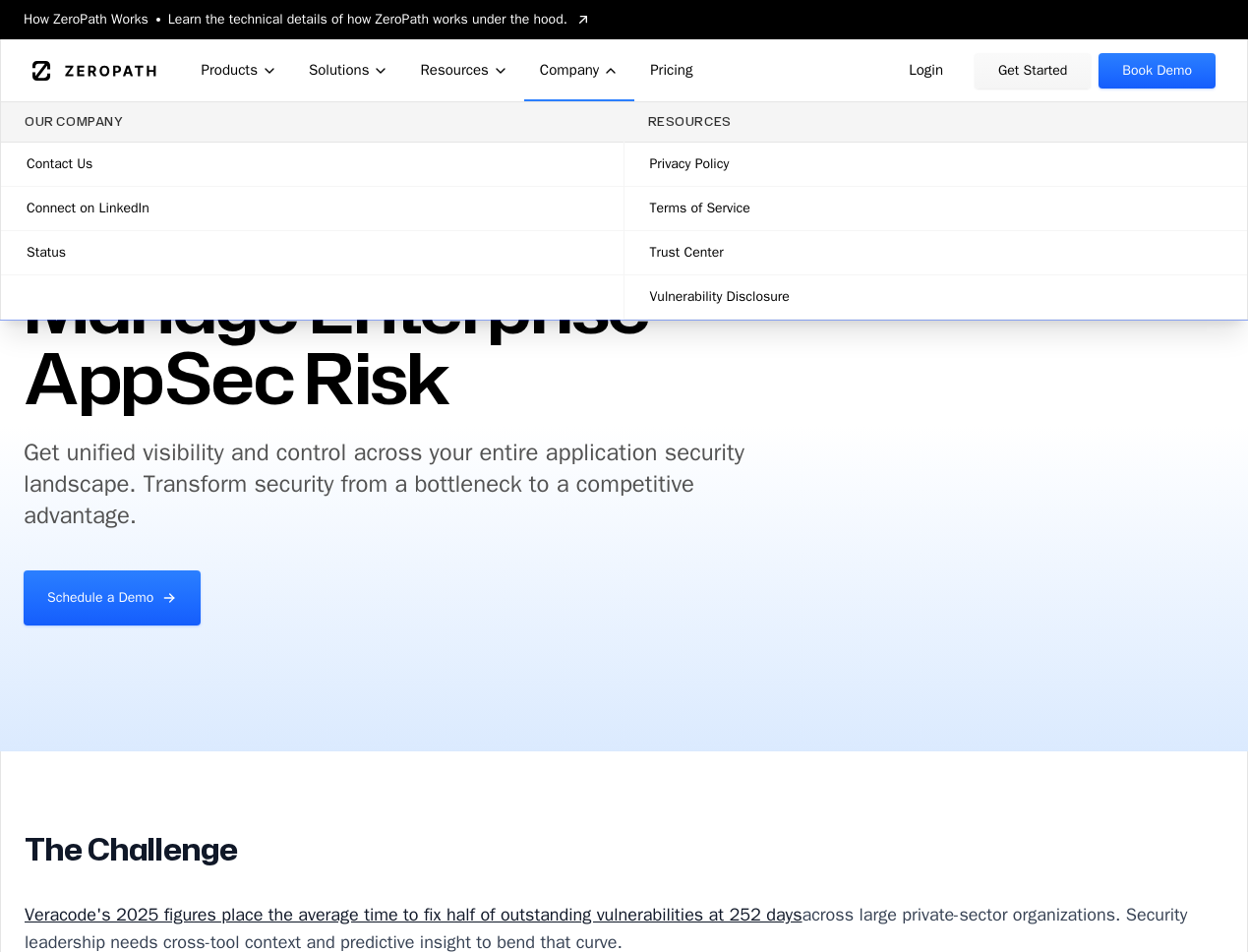 click on "Trust Center" at bounding box center (936, 253) 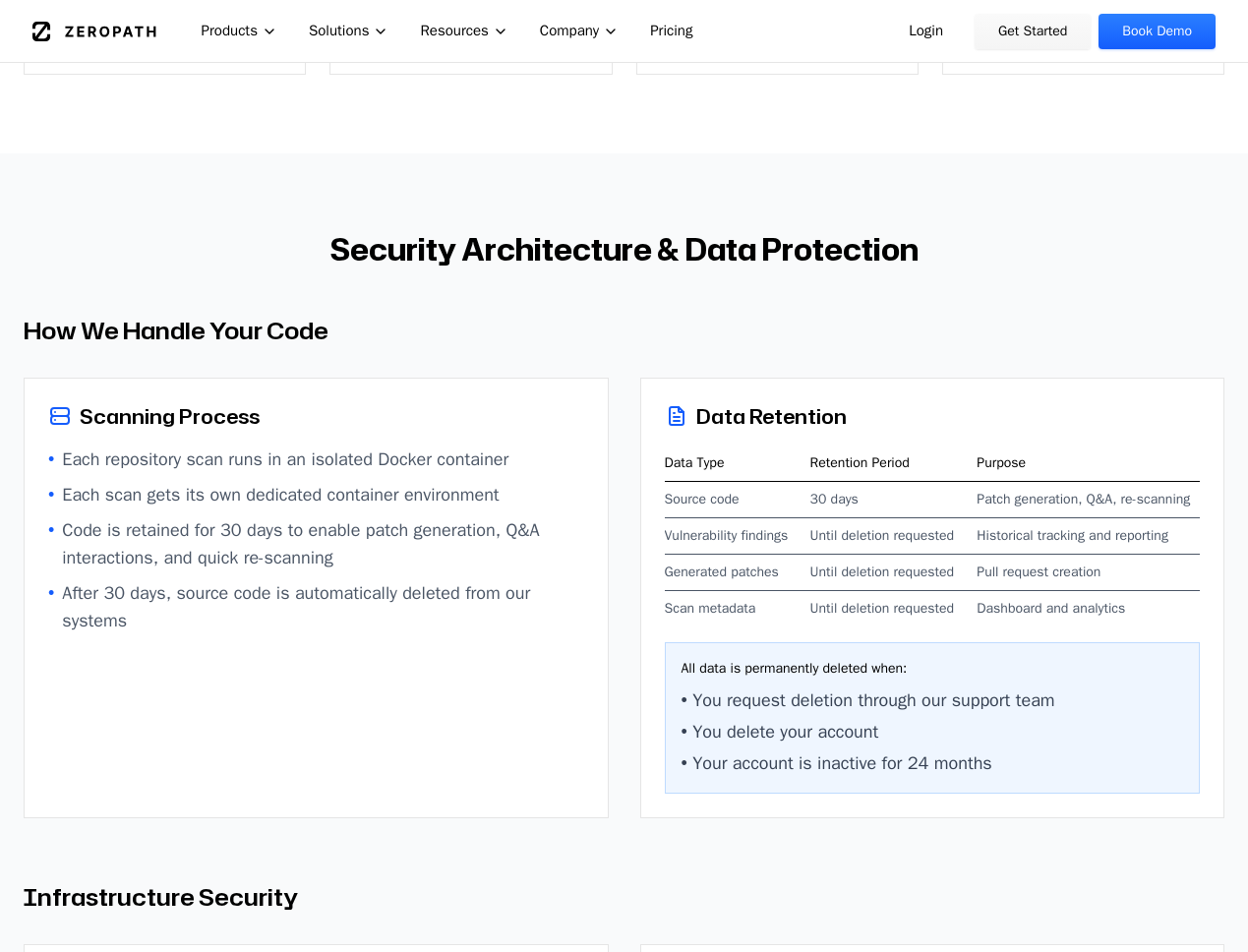 scroll, scrollTop: 916, scrollLeft: 0, axis: vertical 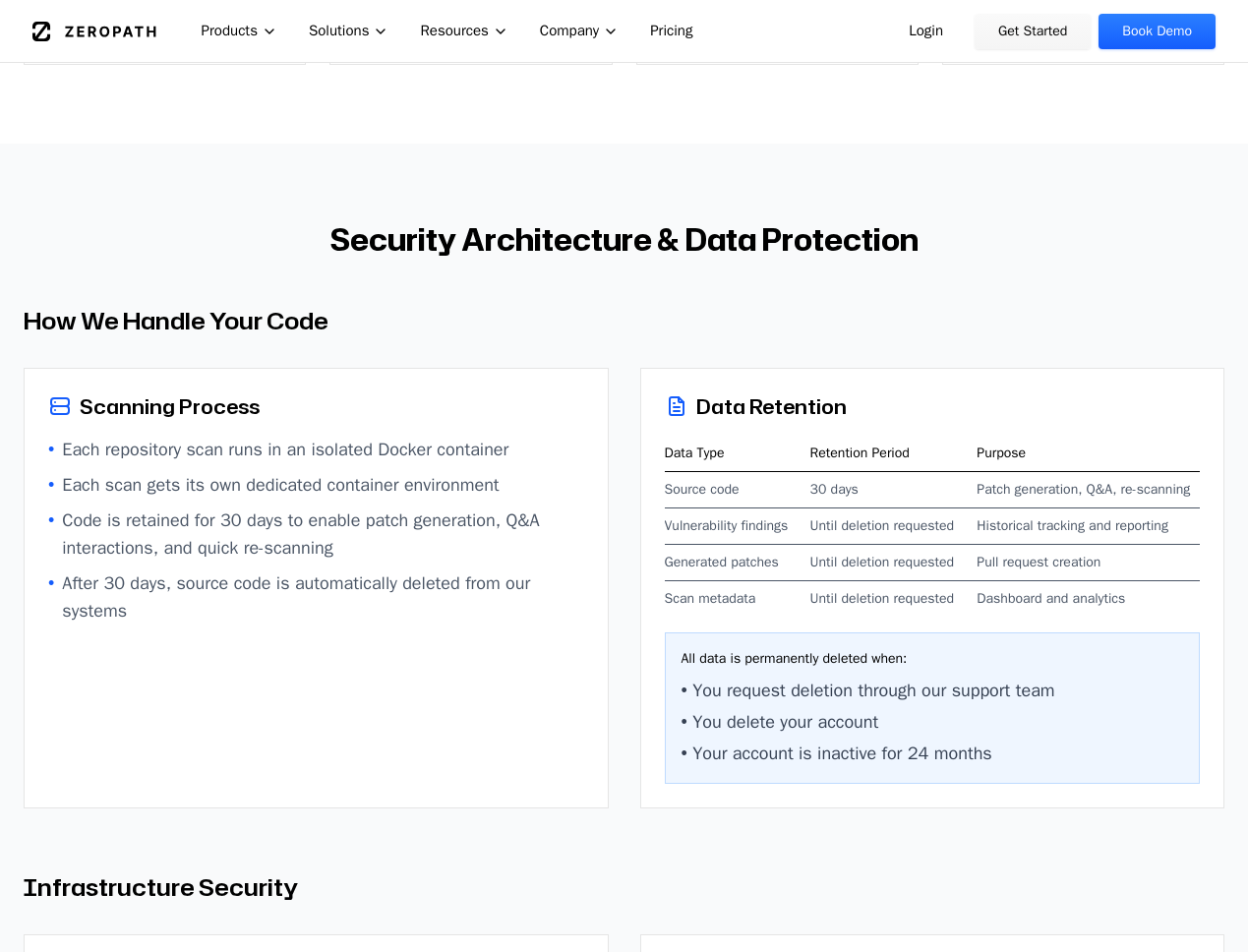 drag, startPoint x: 692, startPoint y: 770, endPoint x: 1009, endPoint y: 826, distance: 321.9084 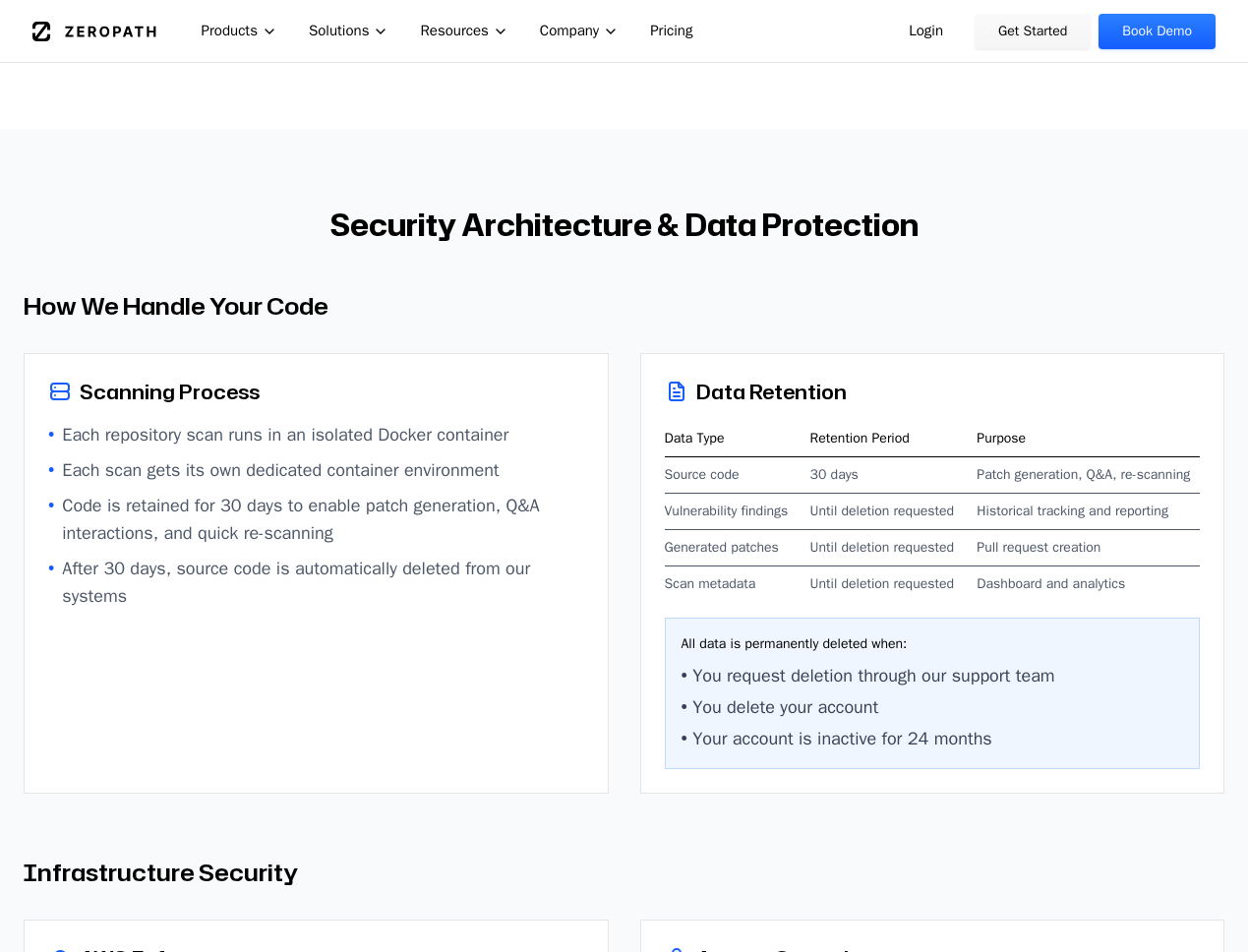 drag, startPoint x: 71, startPoint y: 427, endPoint x: 442, endPoint y: 608, distance: 412.79777 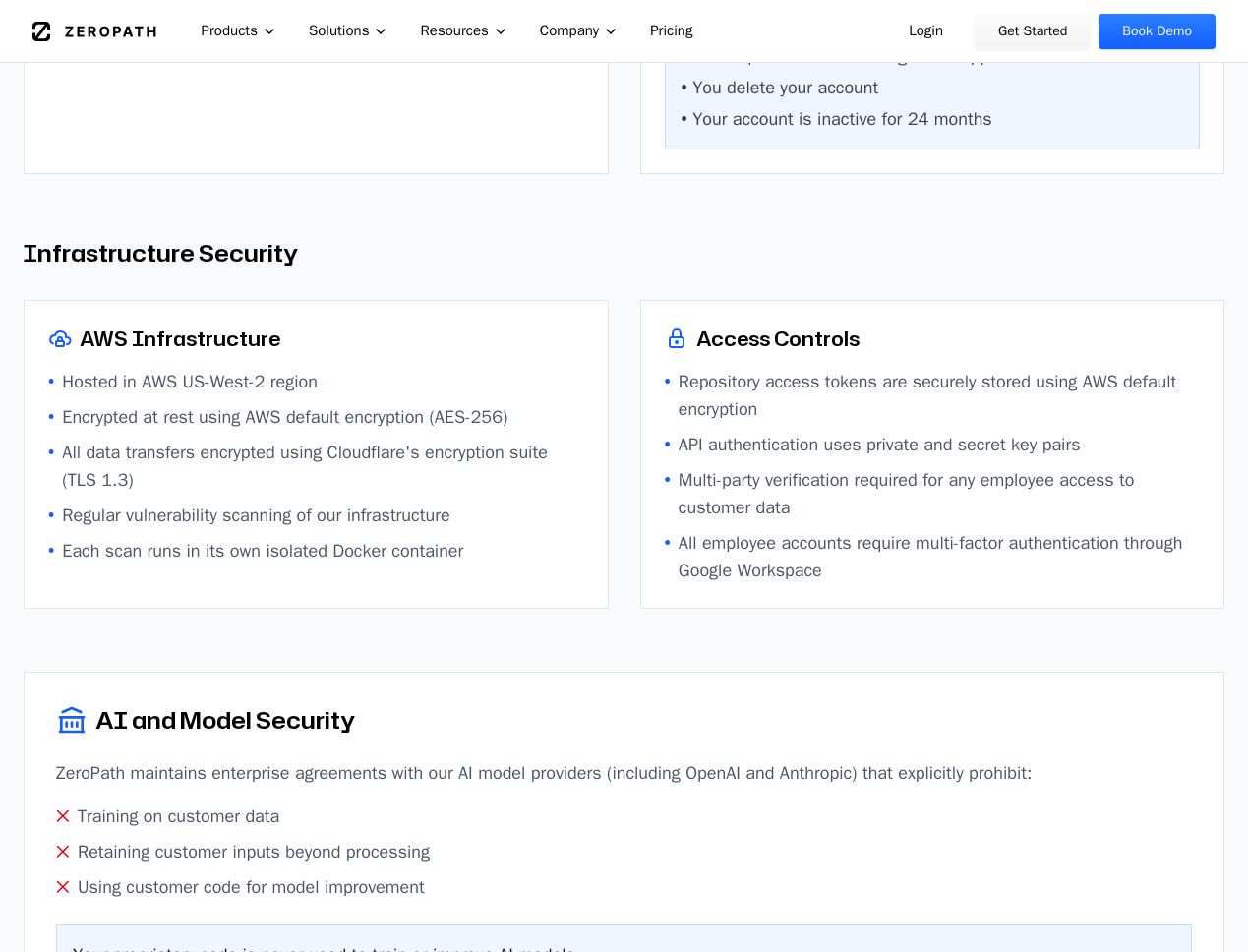 scroll, scrollTop: 1552, scrollLeft: 0, axis: vertical 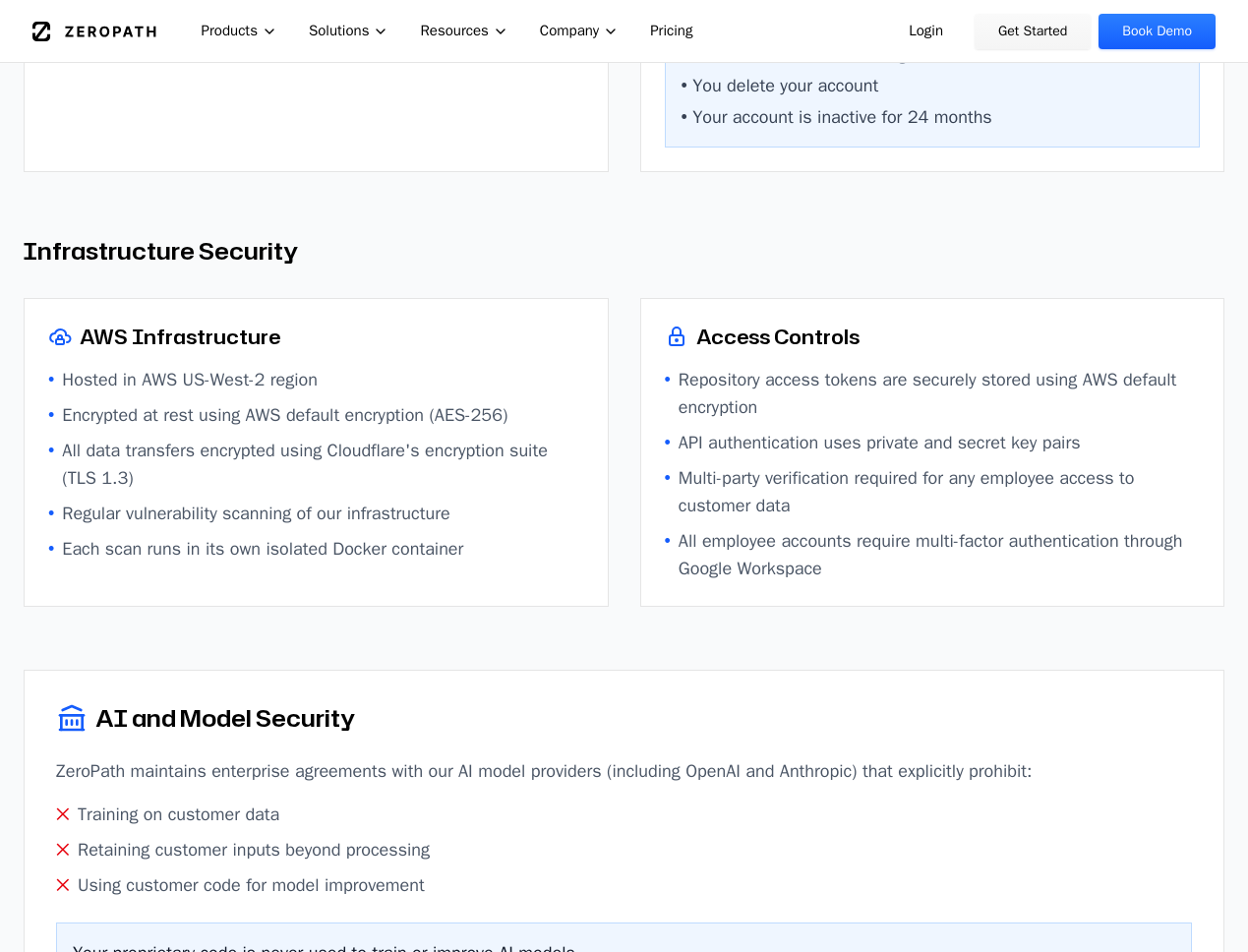 drag, startPoint x: 85, startPoint y: 414, endPoint x: 472, endPoint y: 629, distance: 442.7121 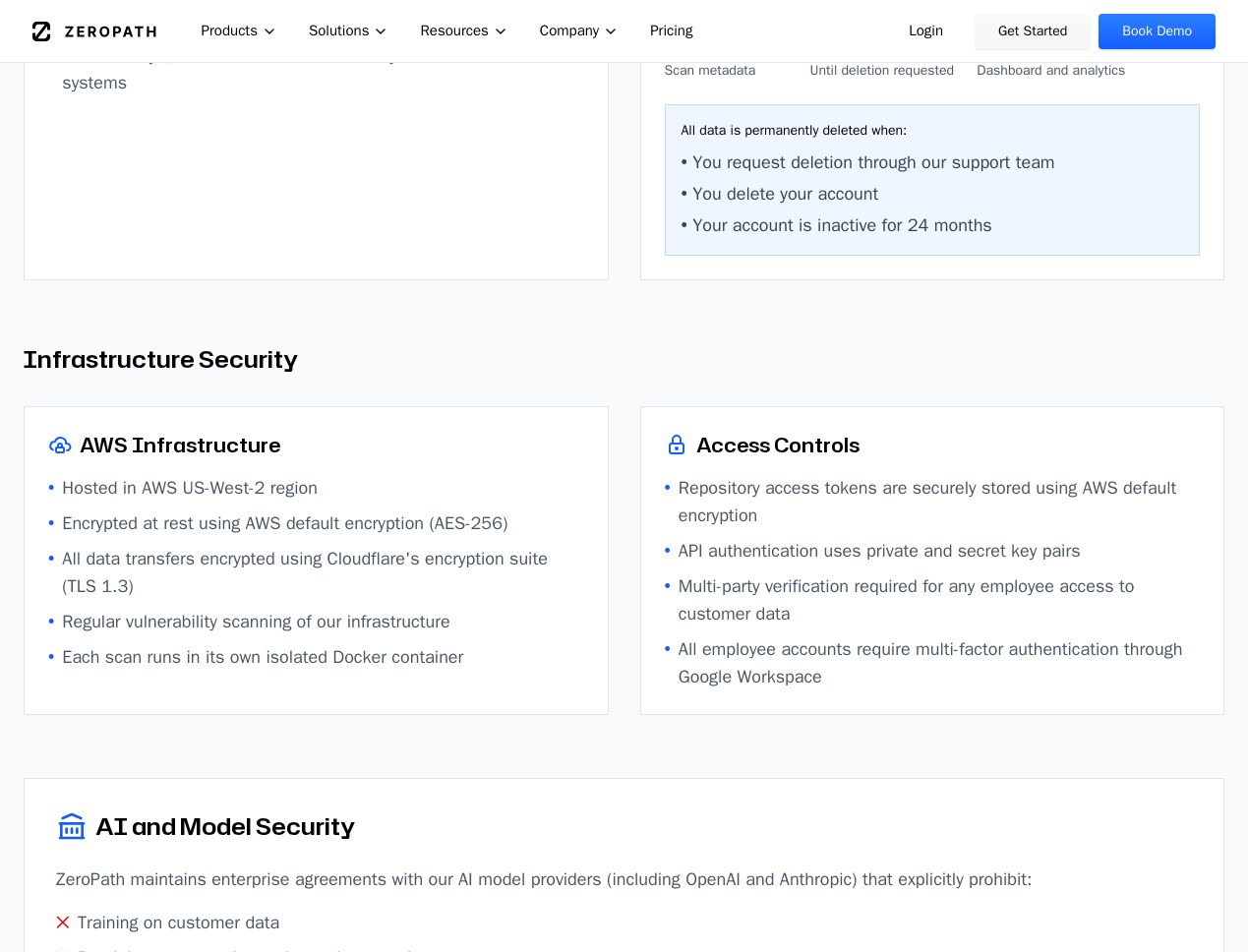 scroll, scrollTop: 1449, scrollLeft: 0, axis: vertical 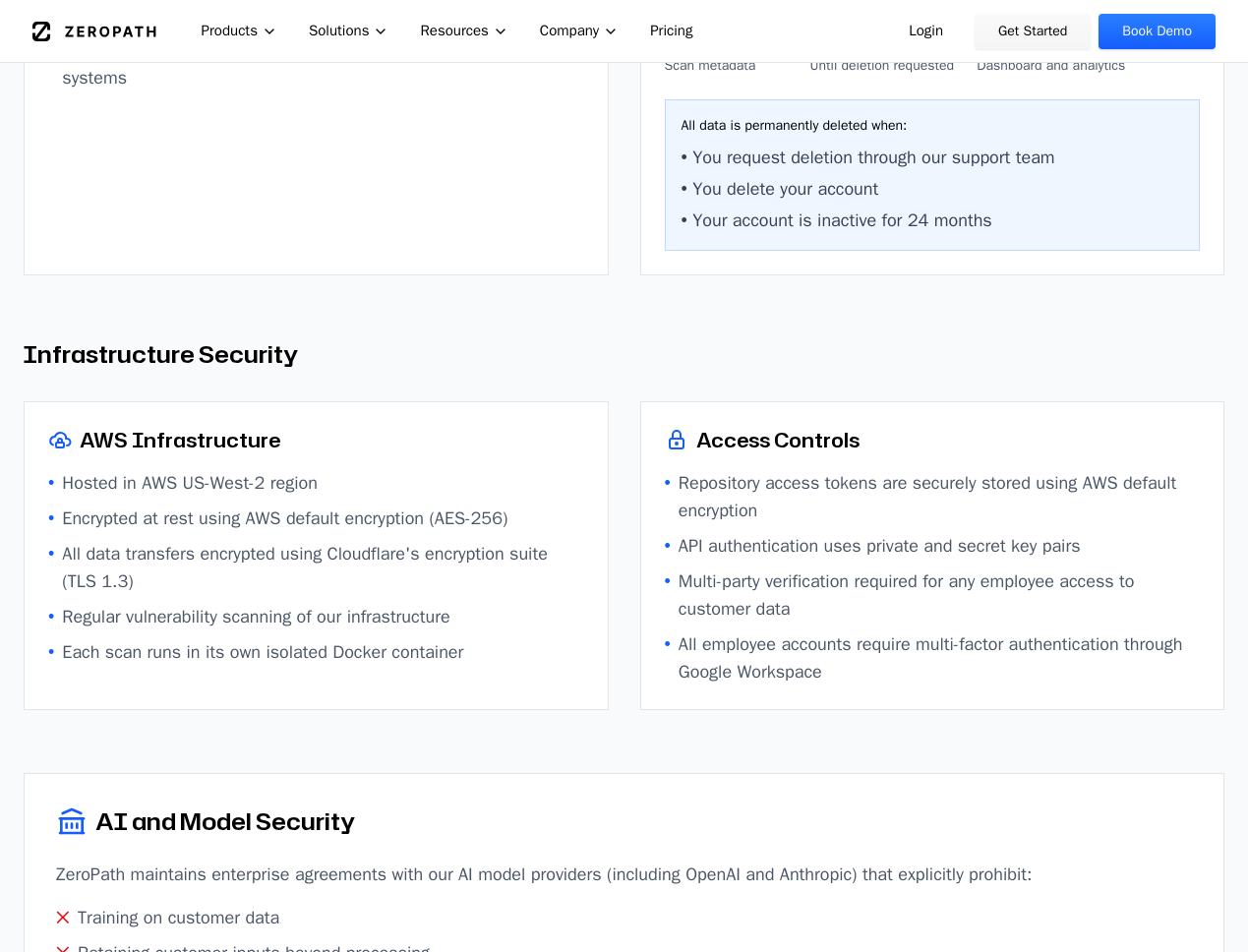 drag, startPoint x: 696, startPoint y: 515, endPoint x: 865, endPoint y: 751, distance: 290.27056 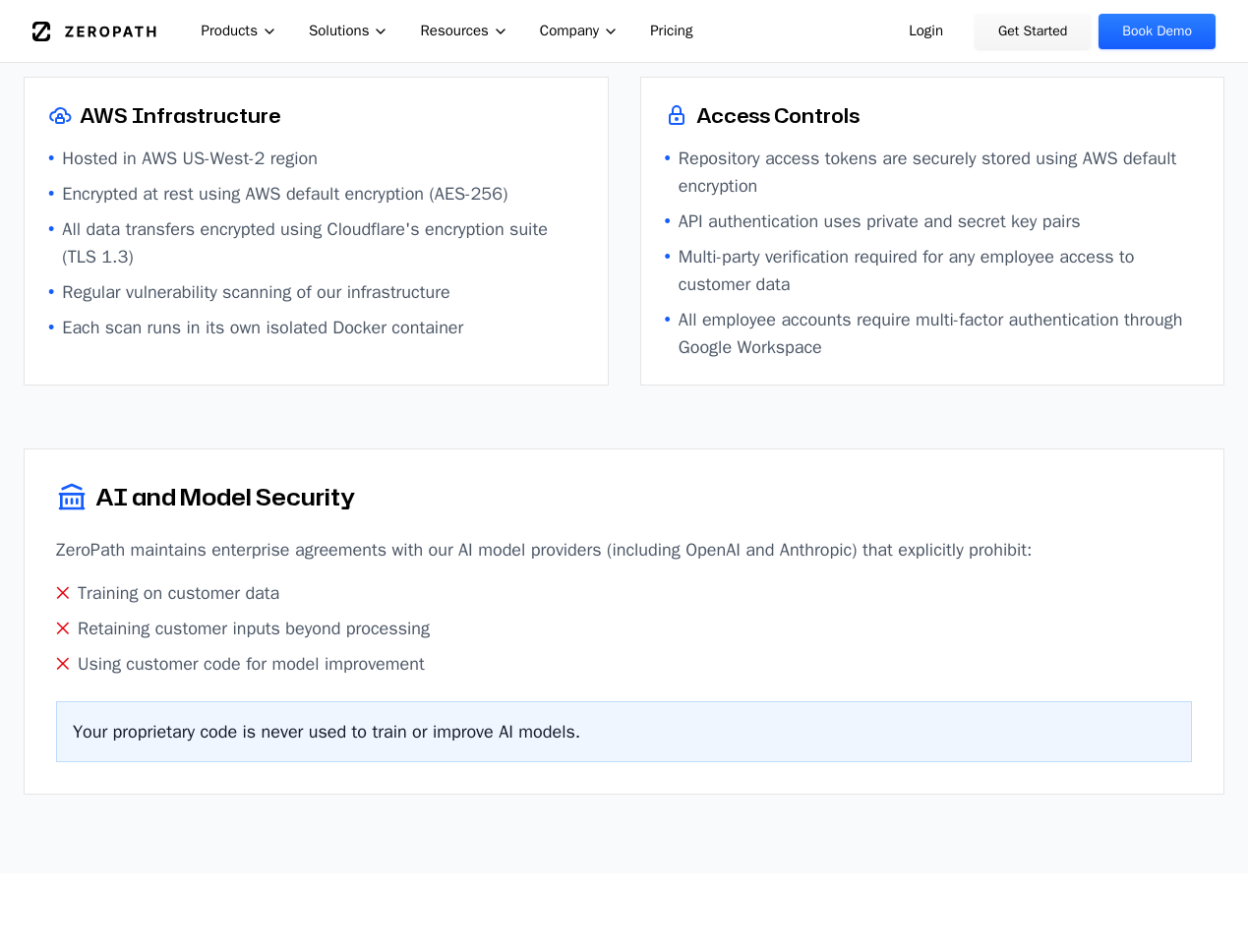 scroll, scrollTop: 1788, scrollLeft: 0, axis: vertical 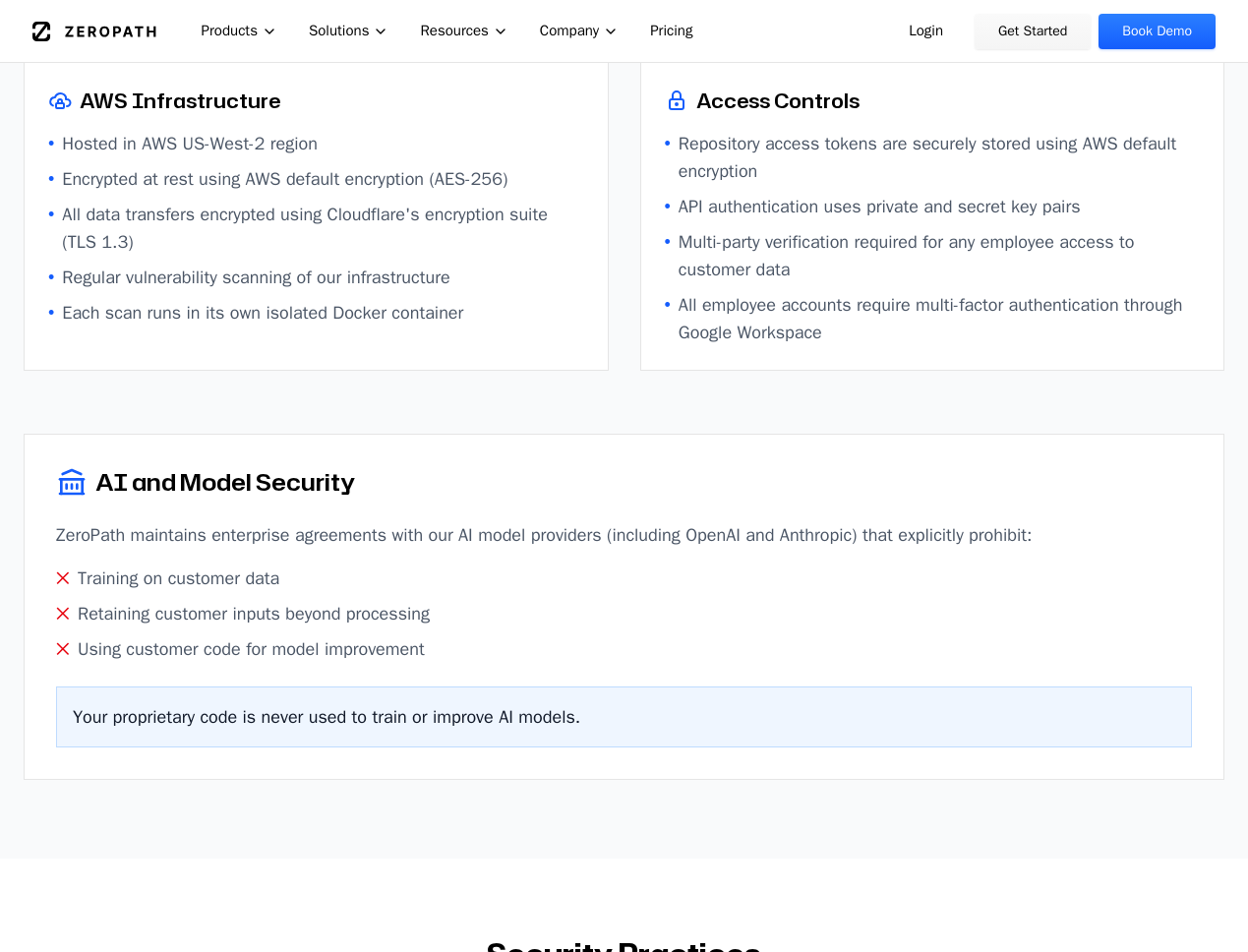click on "AI and Model Security ZeroPath maintains enterprise agreements with our AI model providers (including OpenAI and Anthropic) that explicitly prohibit: ✕ Training on customer data ✕ Retaining customer inputs beyond processing ✕ Using customer code for model improvement Your proprietary code is never used to train or improve AI models." at bounding box center (624, 607) 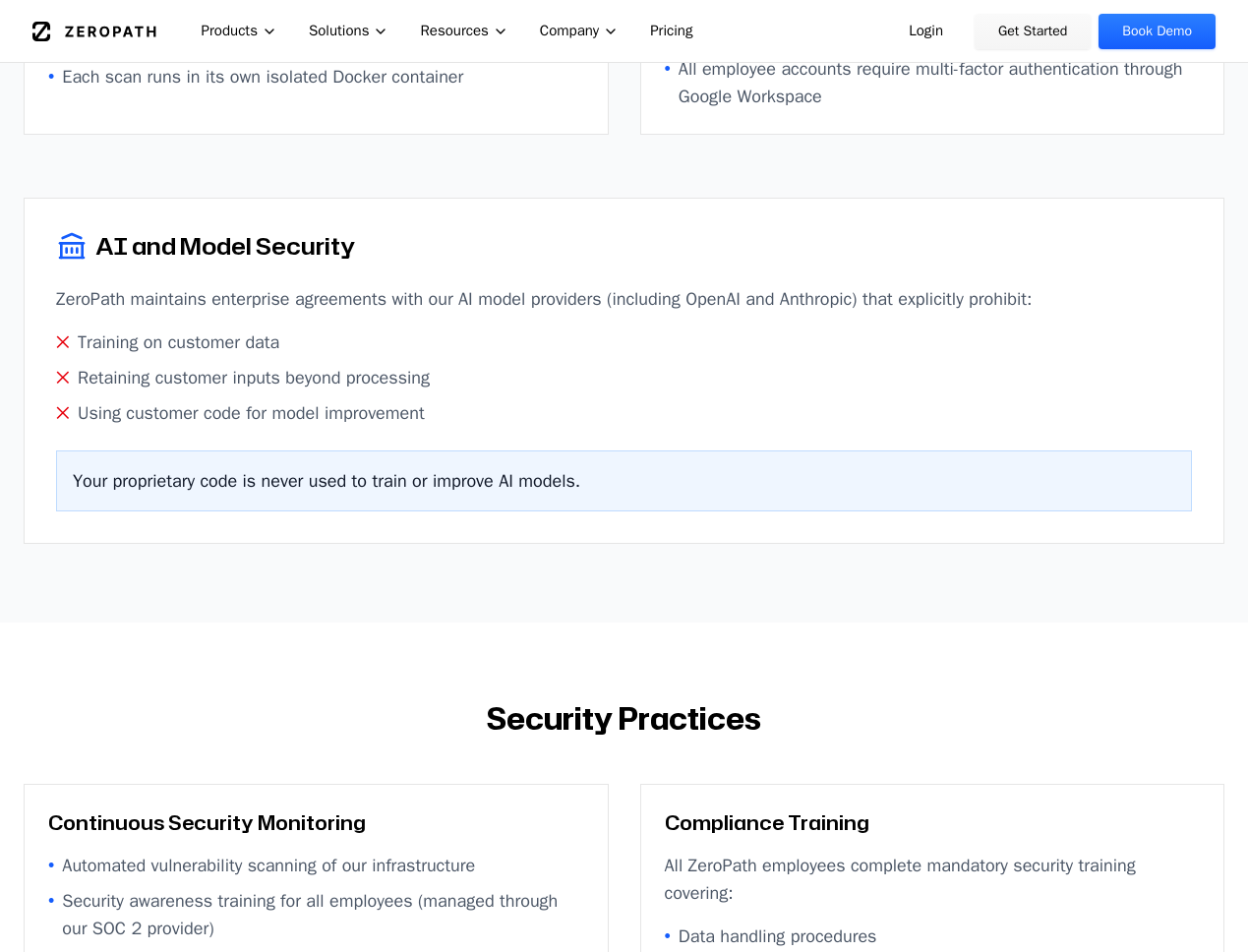 scroll, scrollTop: 2169, scrollLeft: 0, axis: vertical 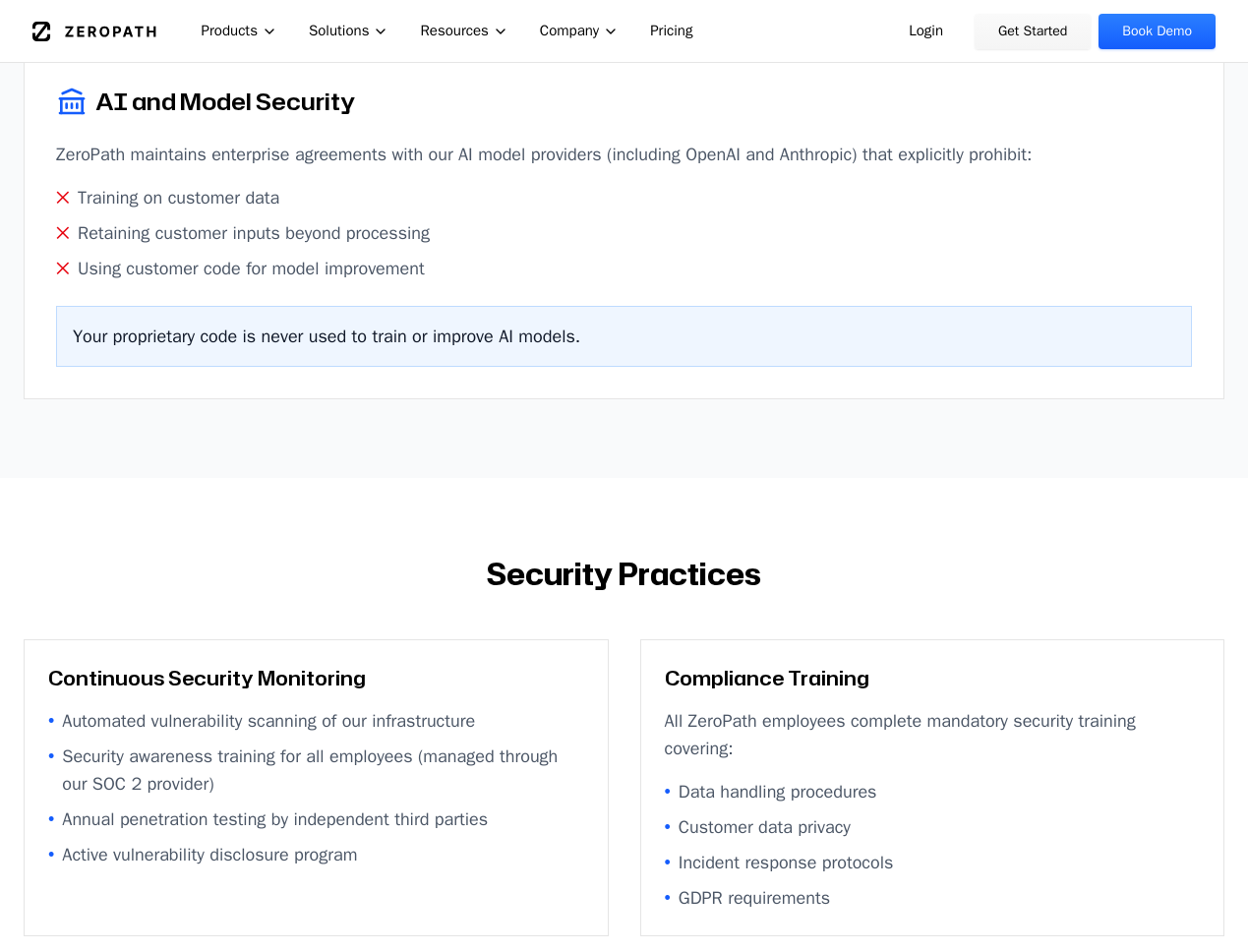 drag, startPoint x: 625, startPoint y: 422, endPoint x: 65, endPoint y: 419, distance: 560.008 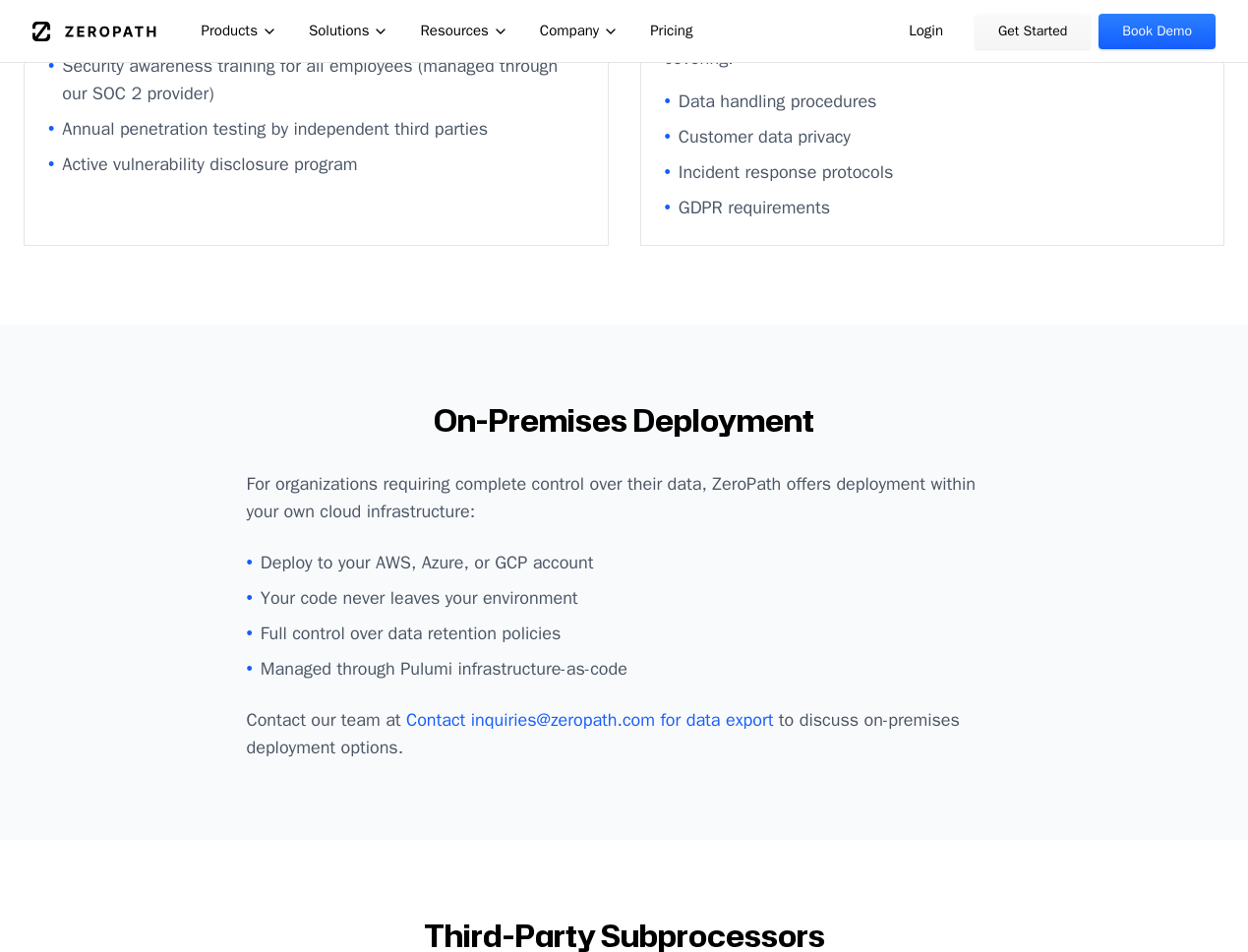 scroll, scrollTop: 2860, scrollLeft: 0, axis: vertical 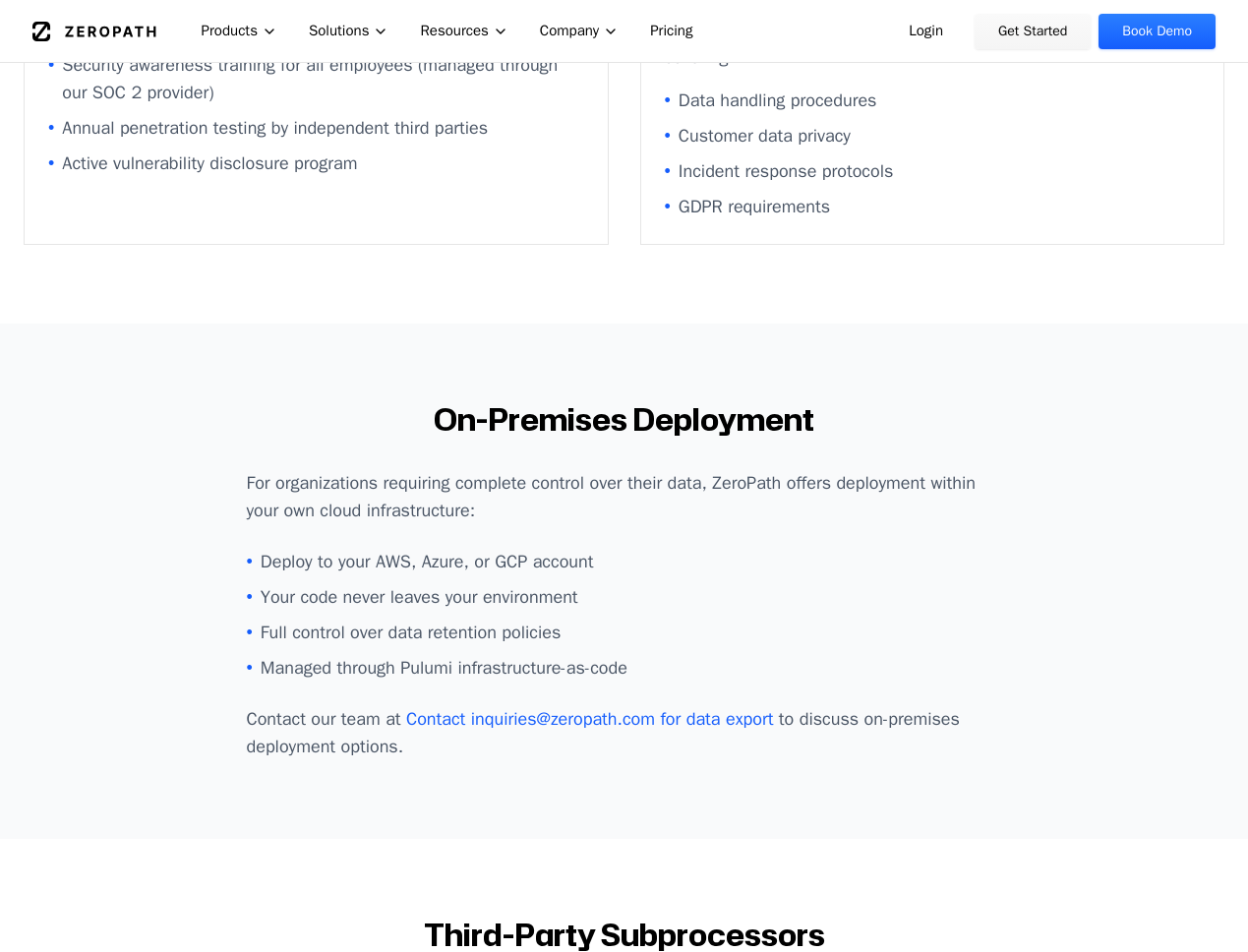 drag, startPoint x: 464, startPoint y: 563, endPoint x: 629, endPoint y: 588, distance: 167 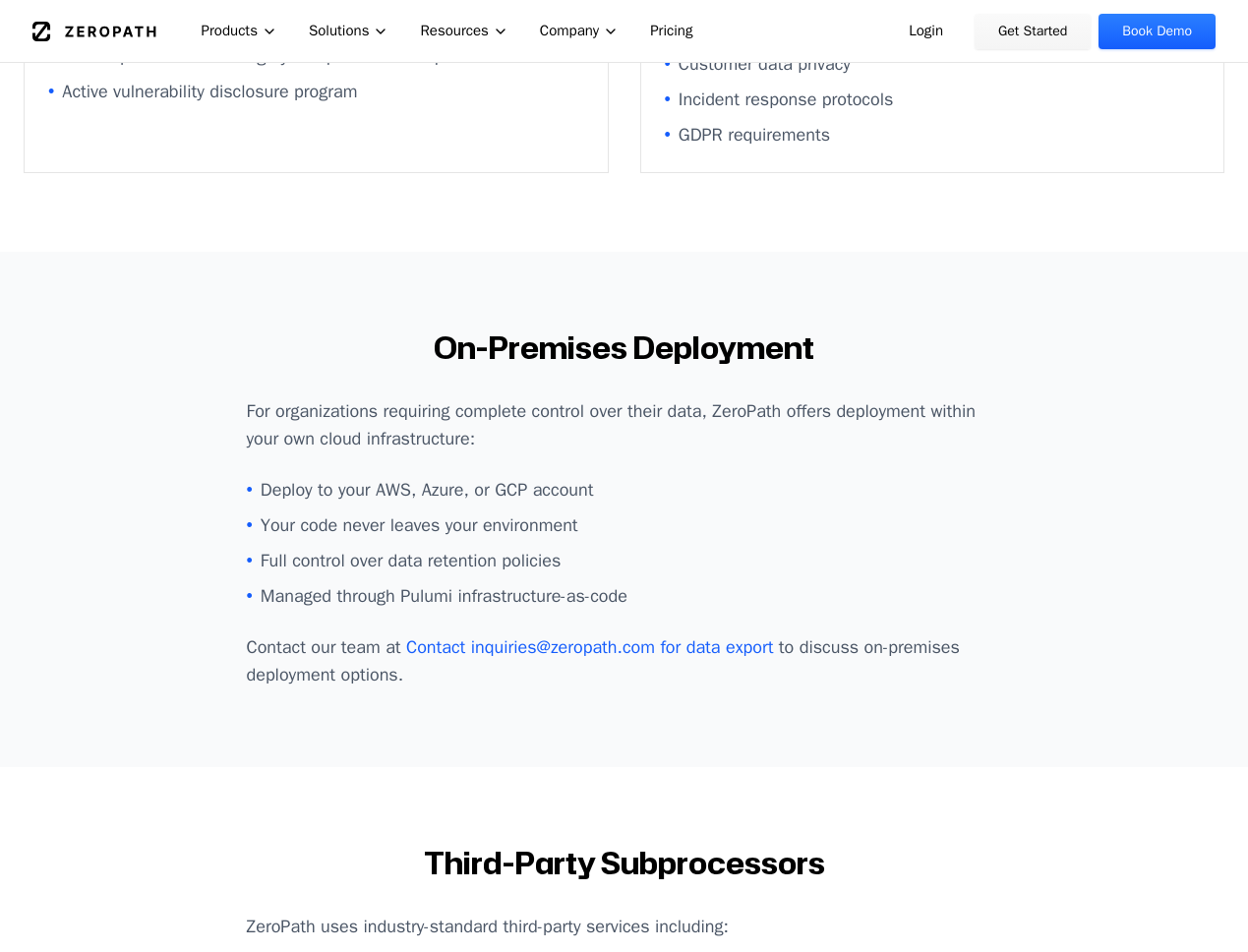 scroll, scrollTop: 2935, scrollLeft: 0, axis: vertical 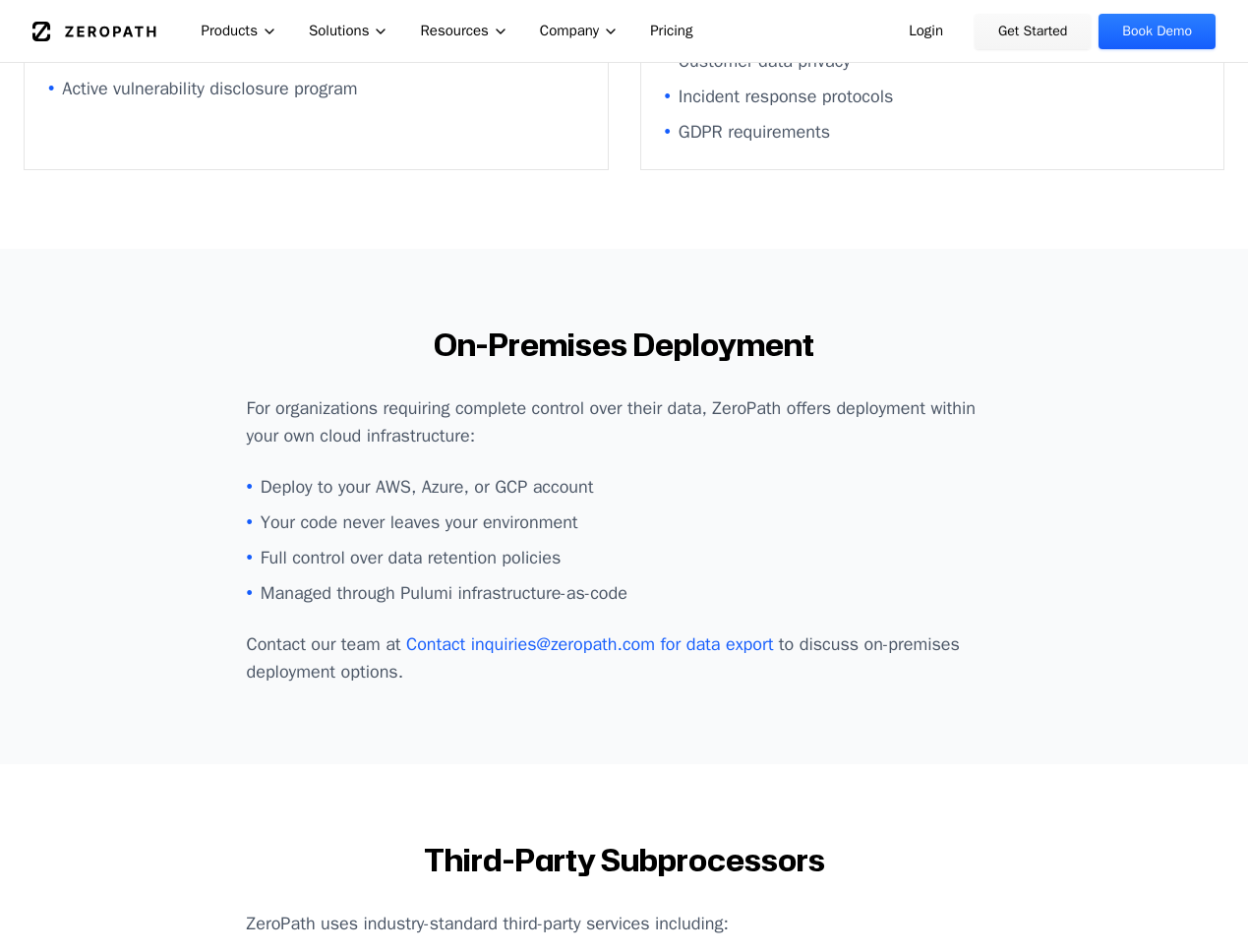 click on "For organizations requiring complete control over their data, ZeroPath offers deployment within your own cloud infrastructure: • Deploy to your AWS, Azure, or GCP account • Your code never leaves your environment • Full control over data retention policies • Managed through Pulumi infrastructure-as-code Contact our team at inquiries@zeropath.com to discuss on-premises deployment options." at bounding box center (624, 540) 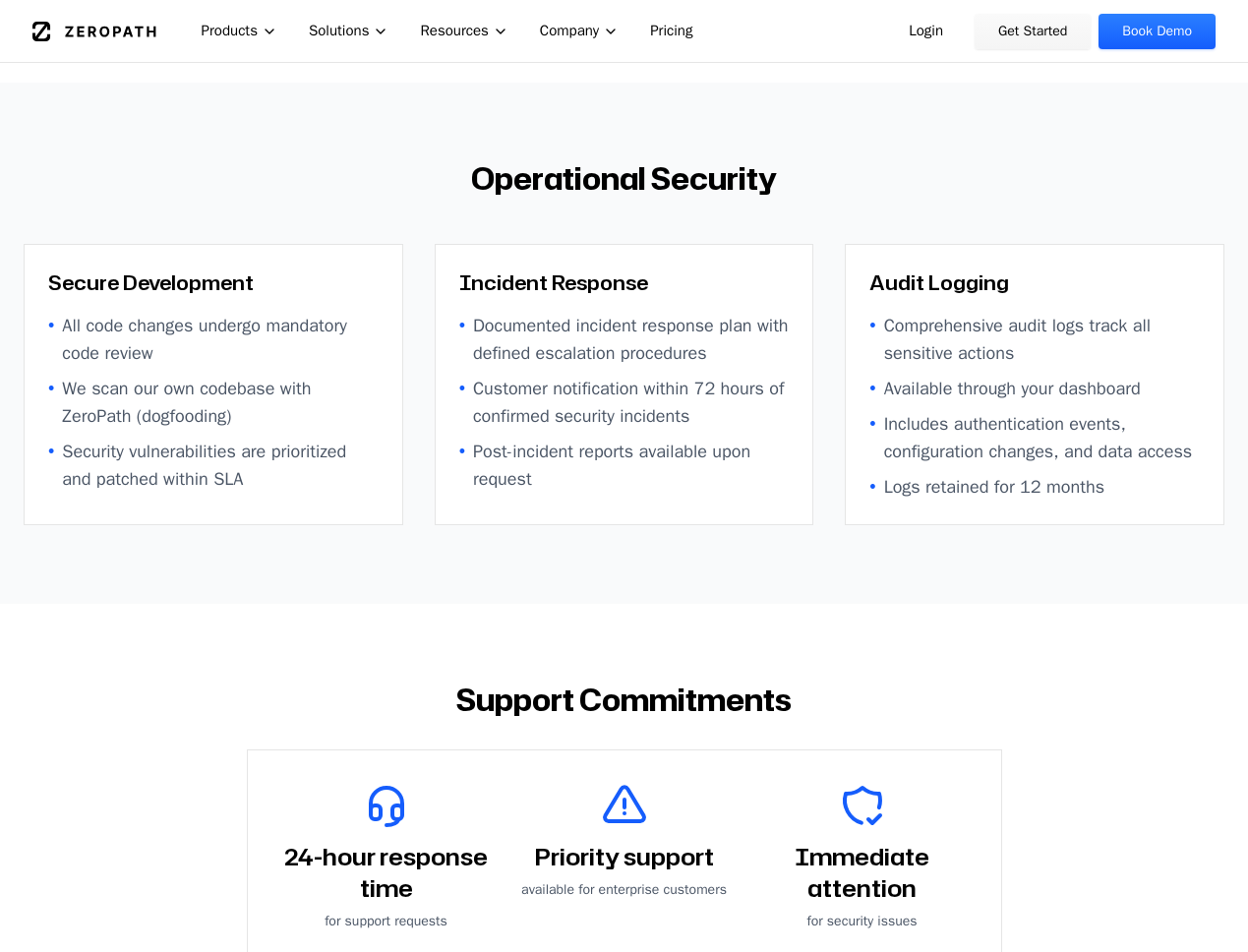 scroll, scrollTop: 3554, scrollLeft: 0, axis: vertical 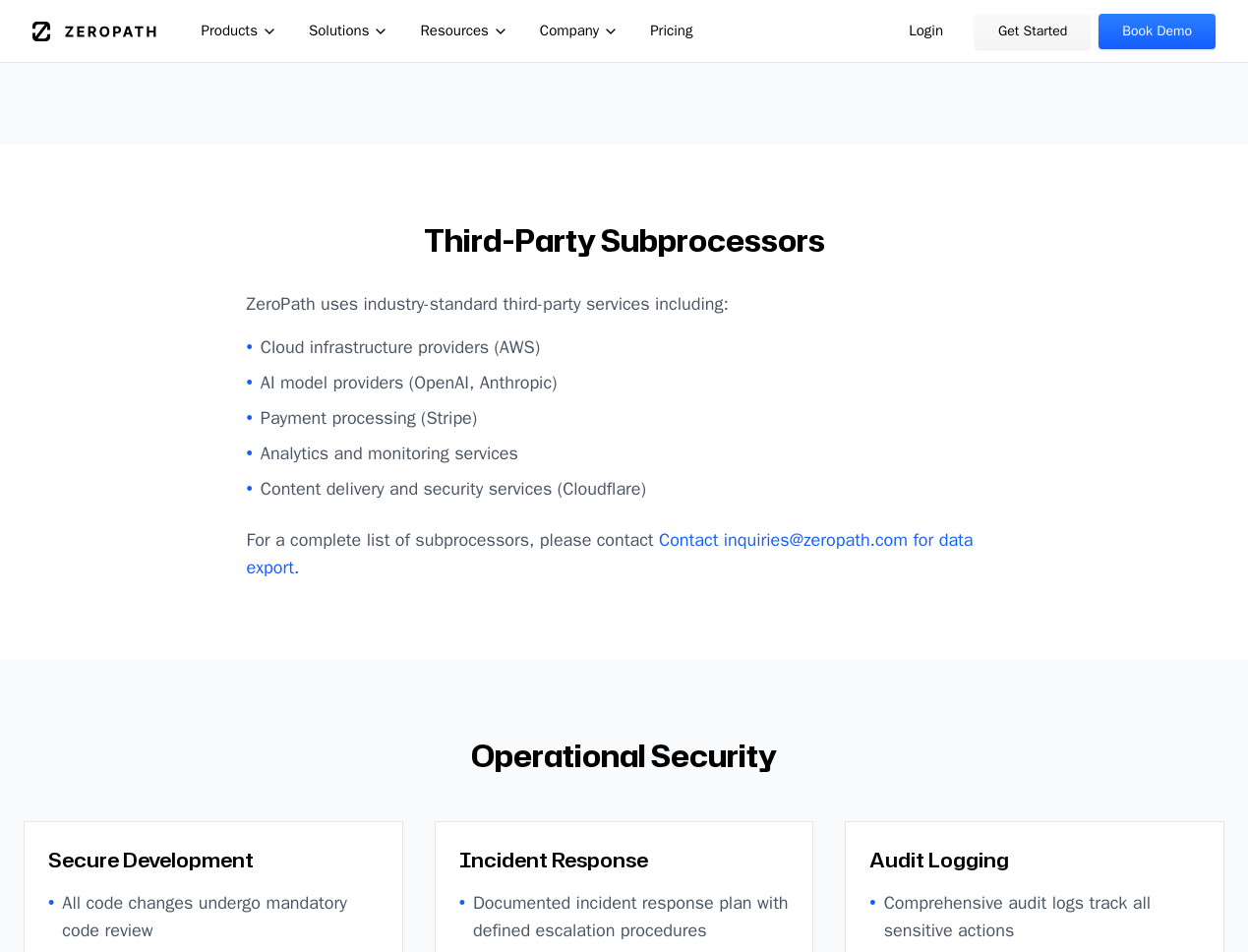 click on "Pricing" at bounding box center [671, 30] 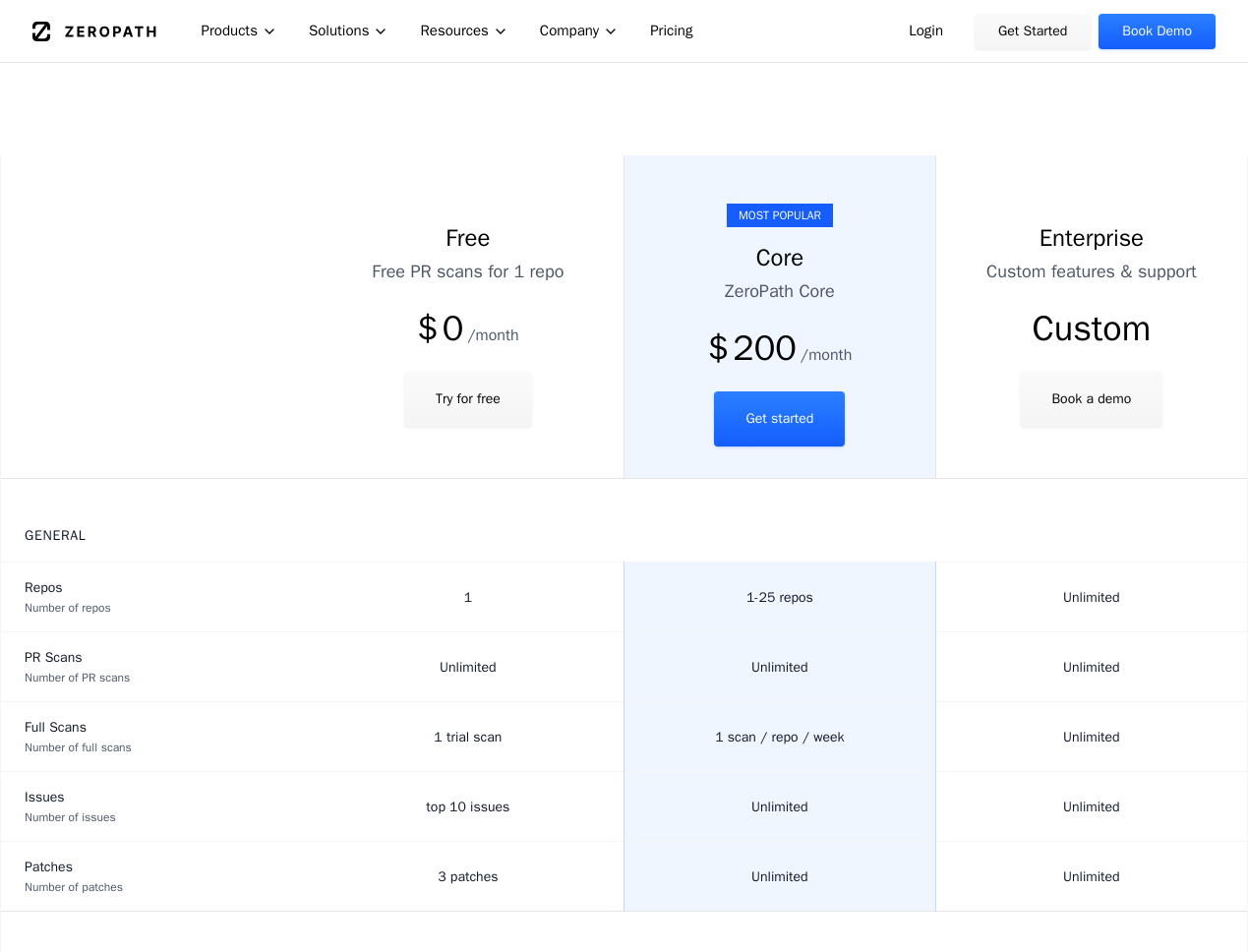 scroll, scrollTop: 125, scrollLeft: 0, axis: vertical 